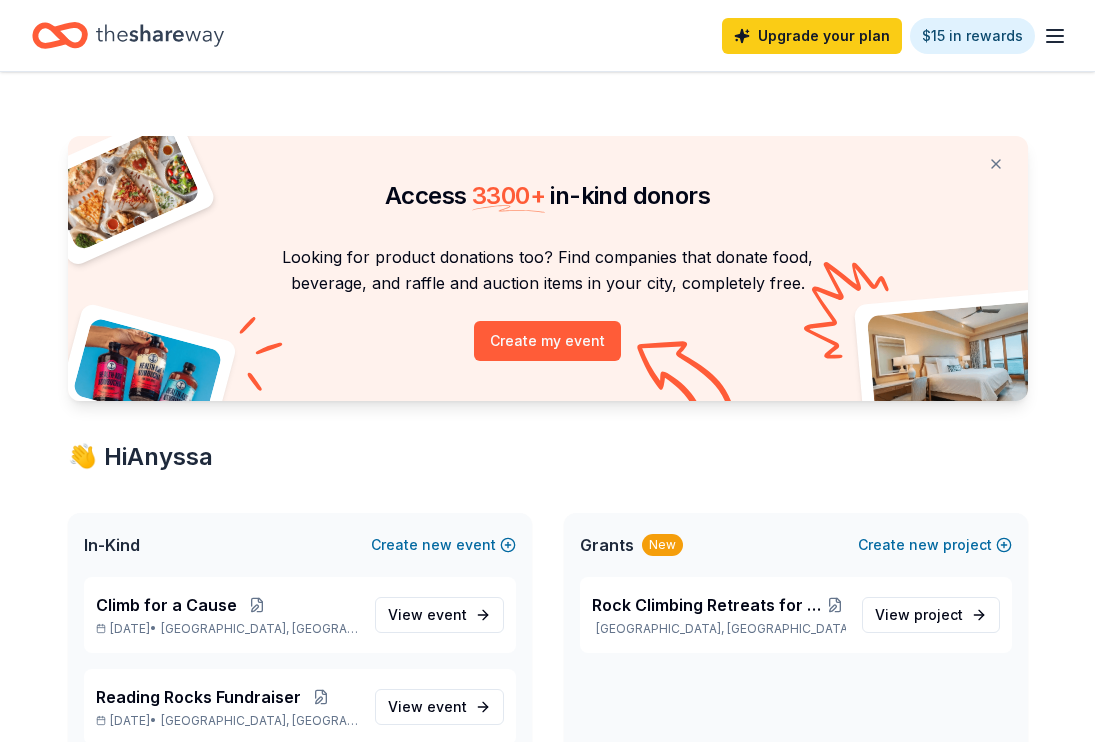 scroll, scrollTop: 97, scrollLeft: 0, axis: vertical 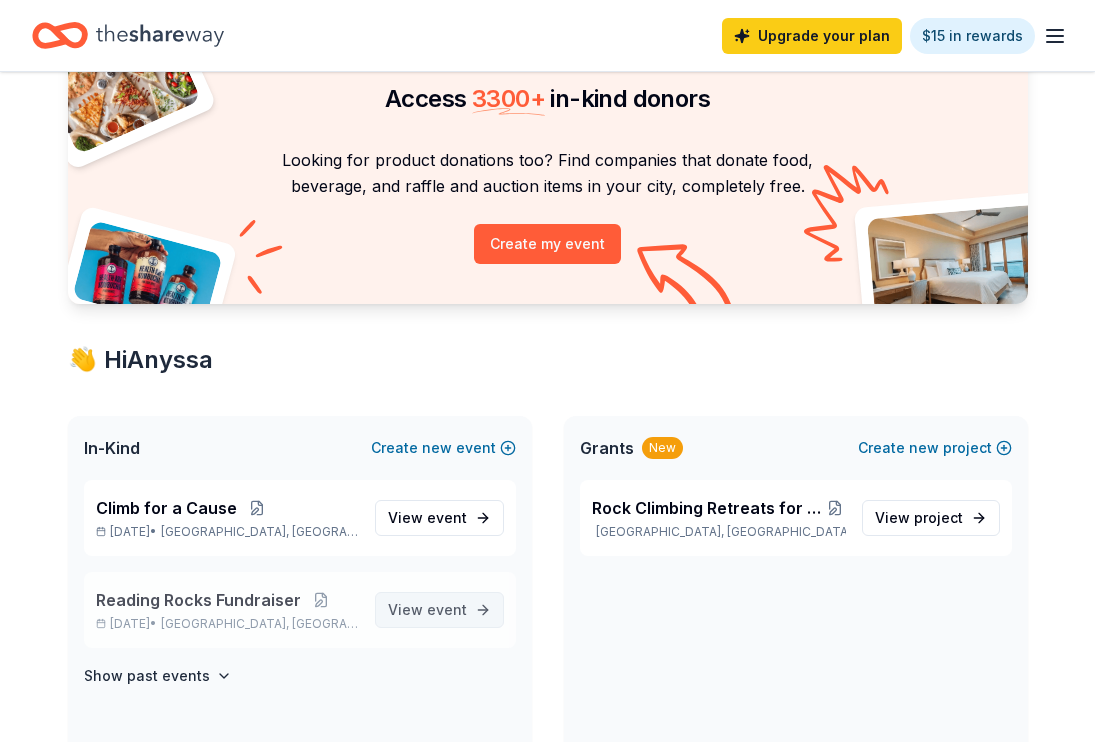 click on "event" at bounding box center [447, 609] 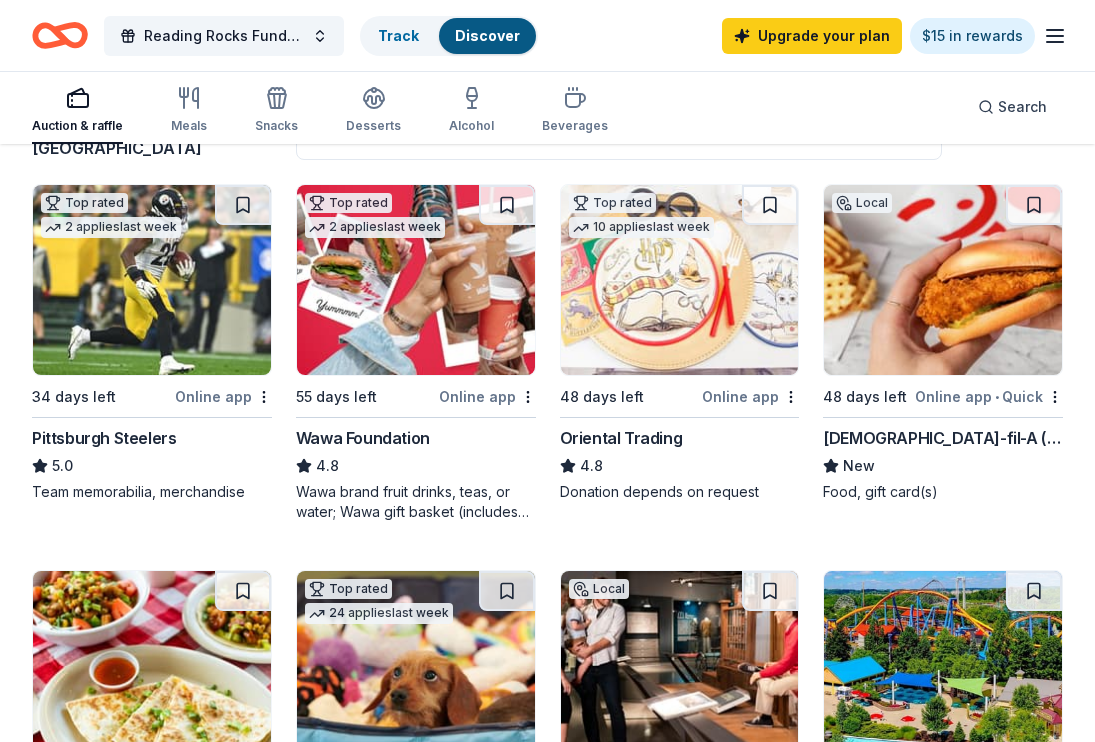 scroll, scrollTop: 27, scrollLeft: 0, axis: vertical 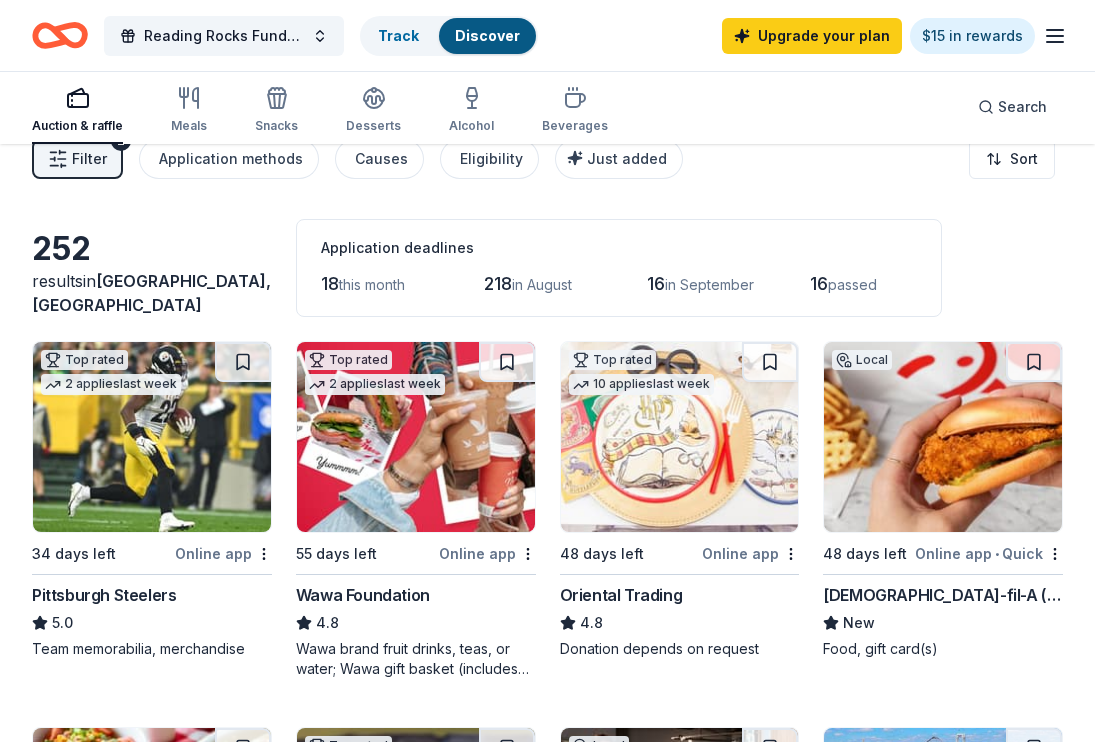 click at bounding box center (943, 437) 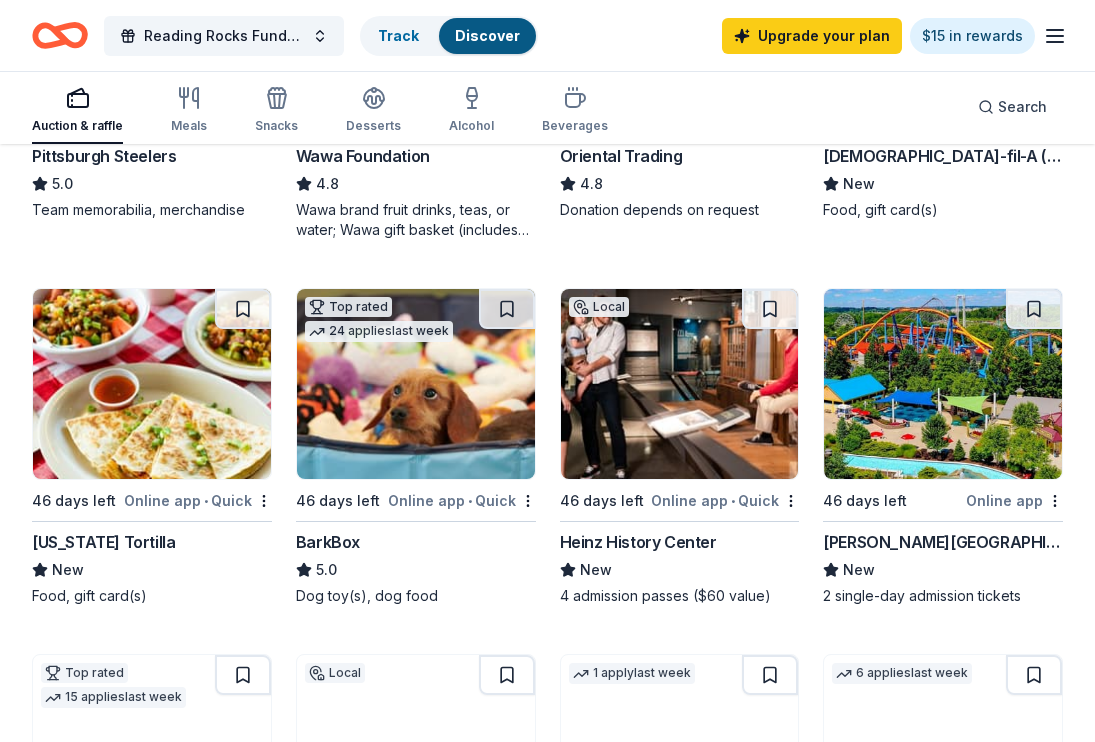 scroll, scrollTop: 489, scrollLeft: 0, axis: vertical 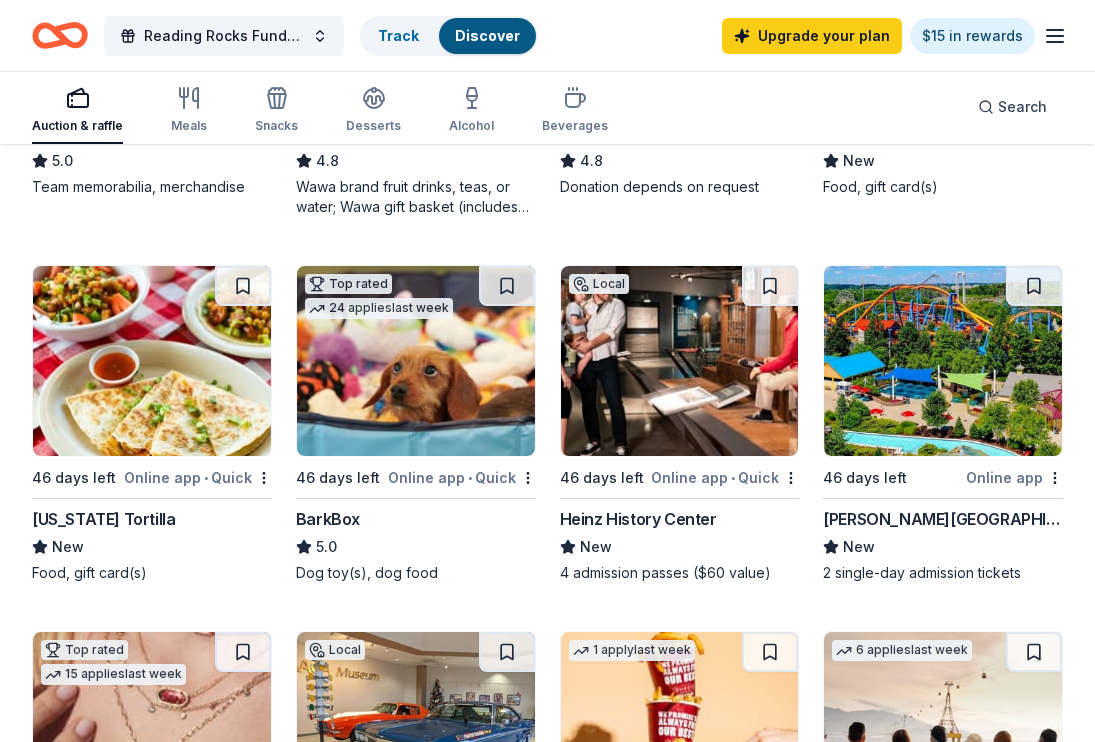 click at bounding box center [152, 361] 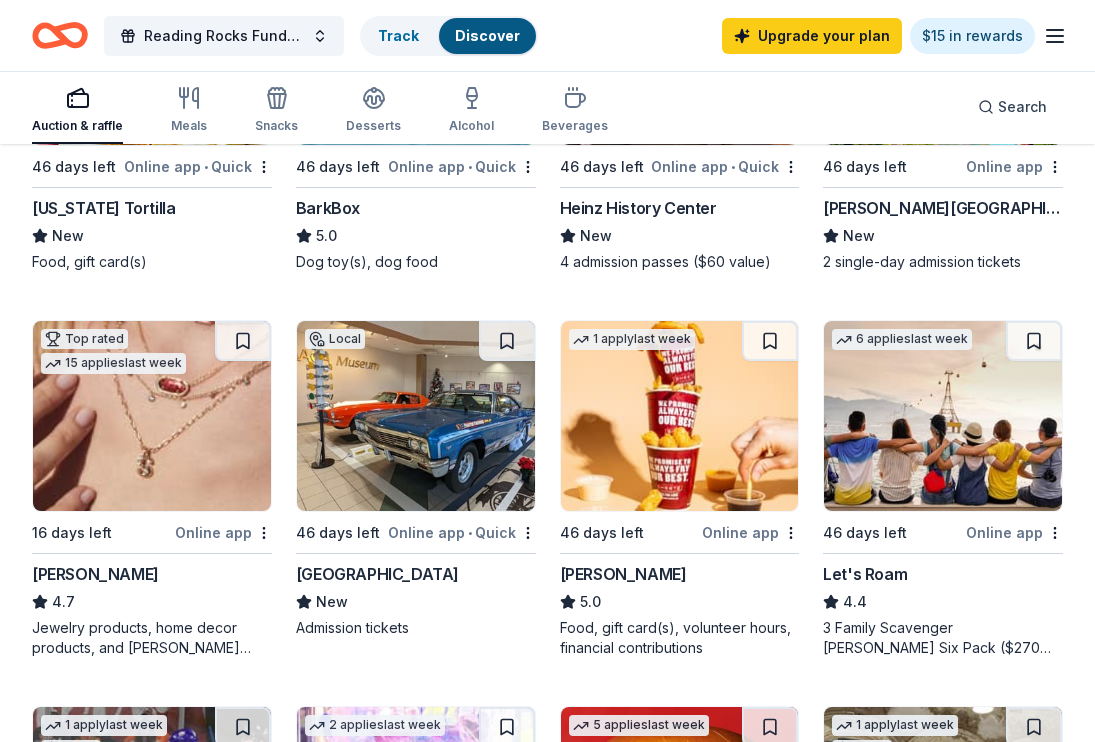 scroll, scrollTop: 808, scrollLeft: 0, axis: vertical 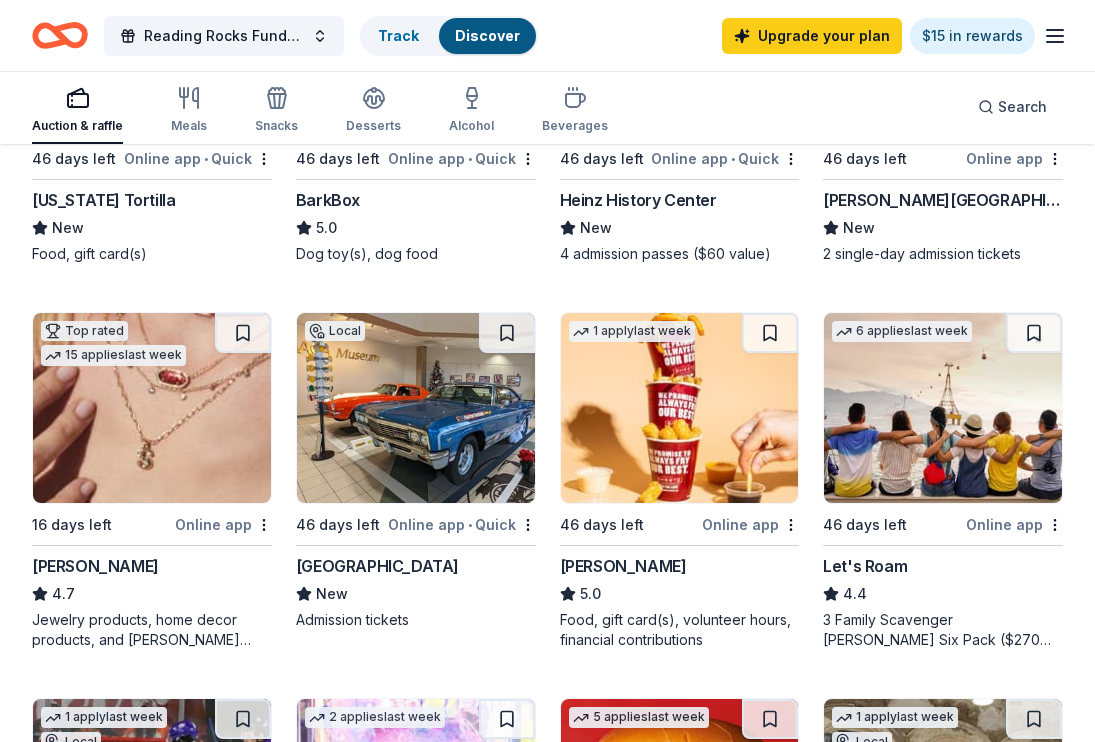 click at bounding box center [680, 408] 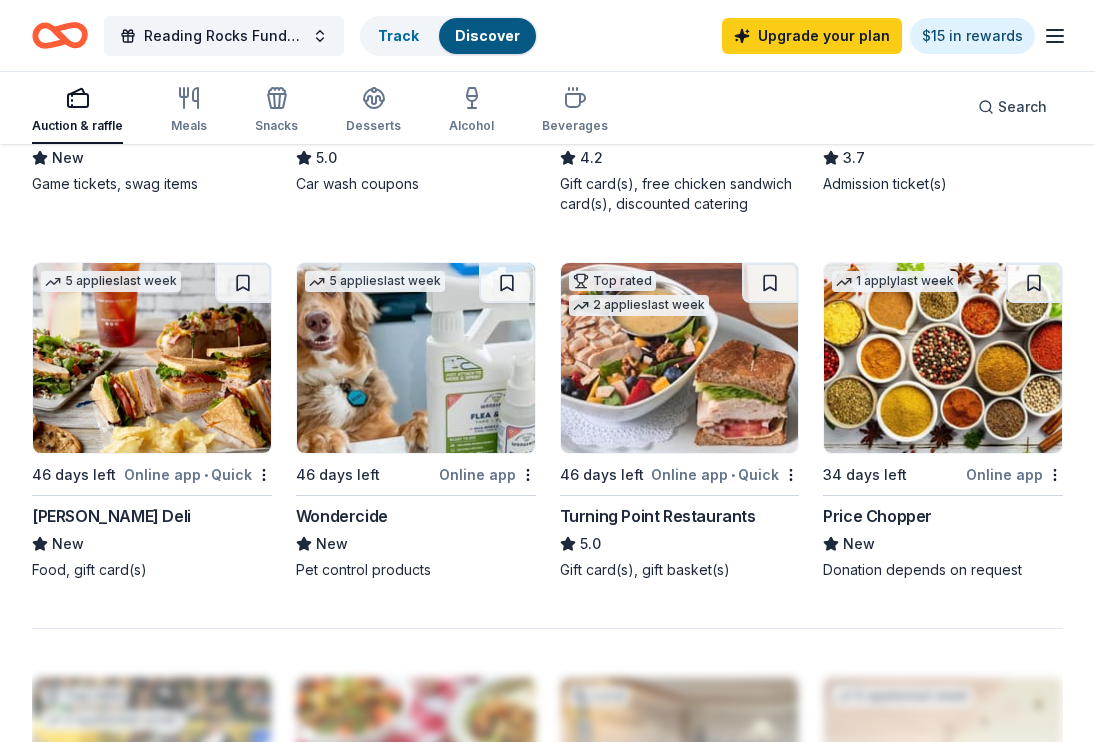 scroll, scrollTop: 1633, scrollLeft: 0, axis: vertical 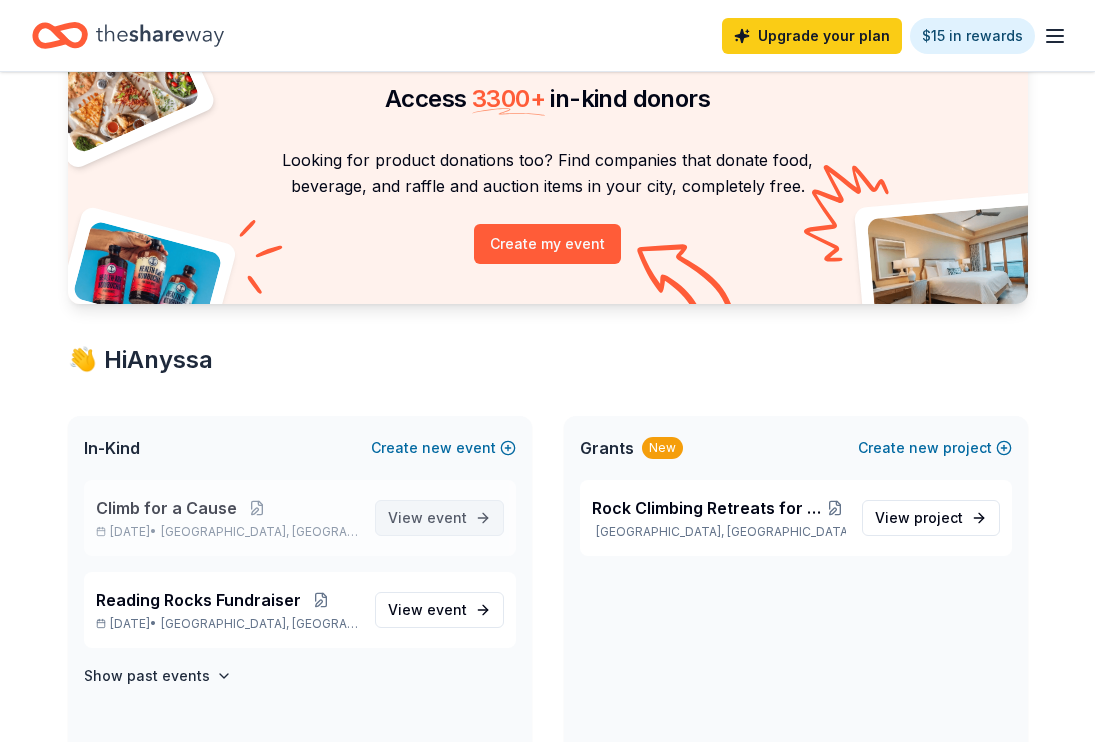 click on "View   event" at bounding box center [427, 518] 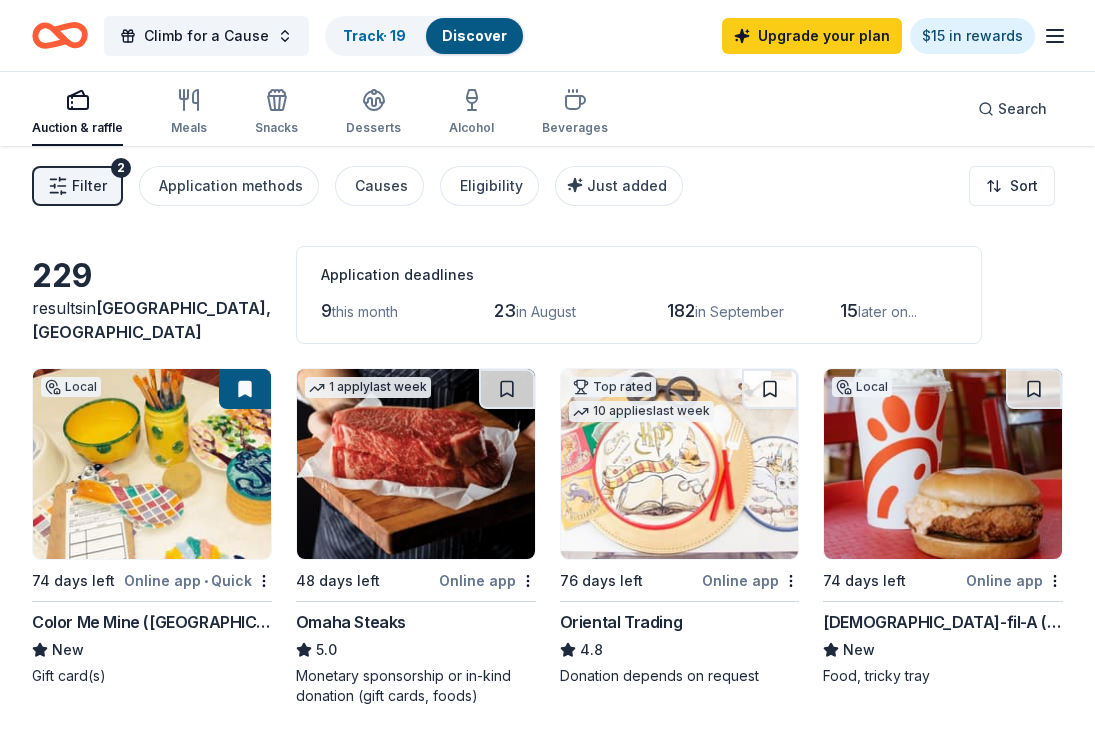 click on "Filter 2" at bounding box center [77, 186] 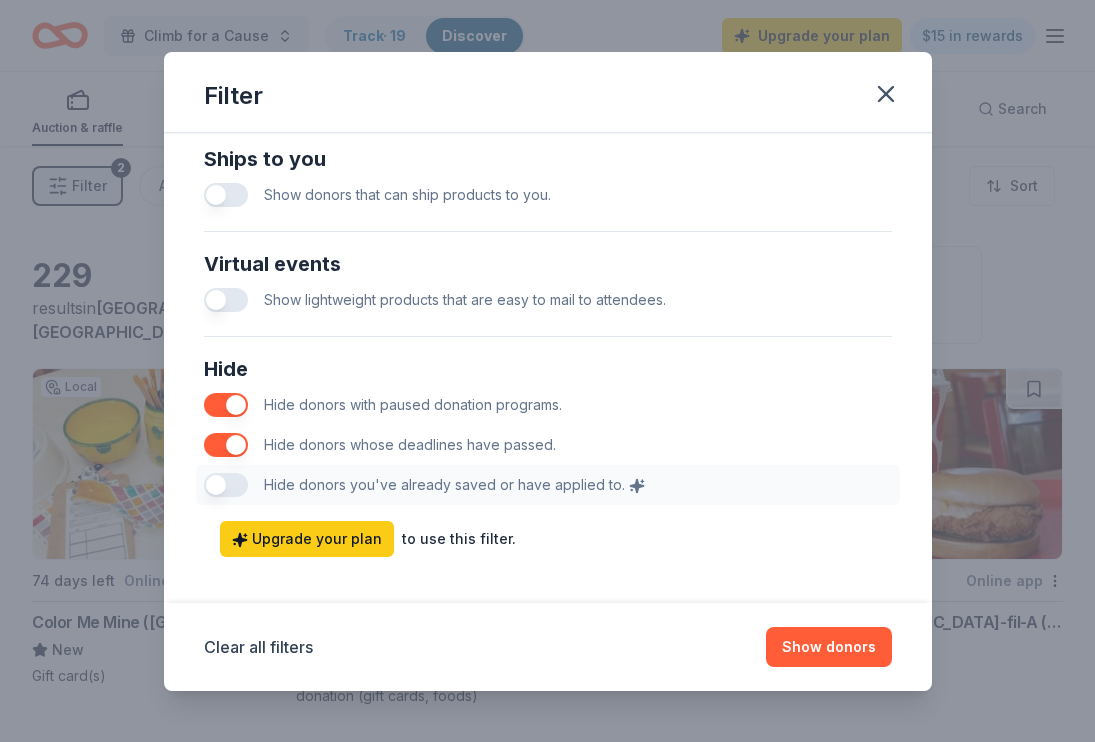 scroll, scrollTop: 984, scrollLeft: 0, axis: vertical 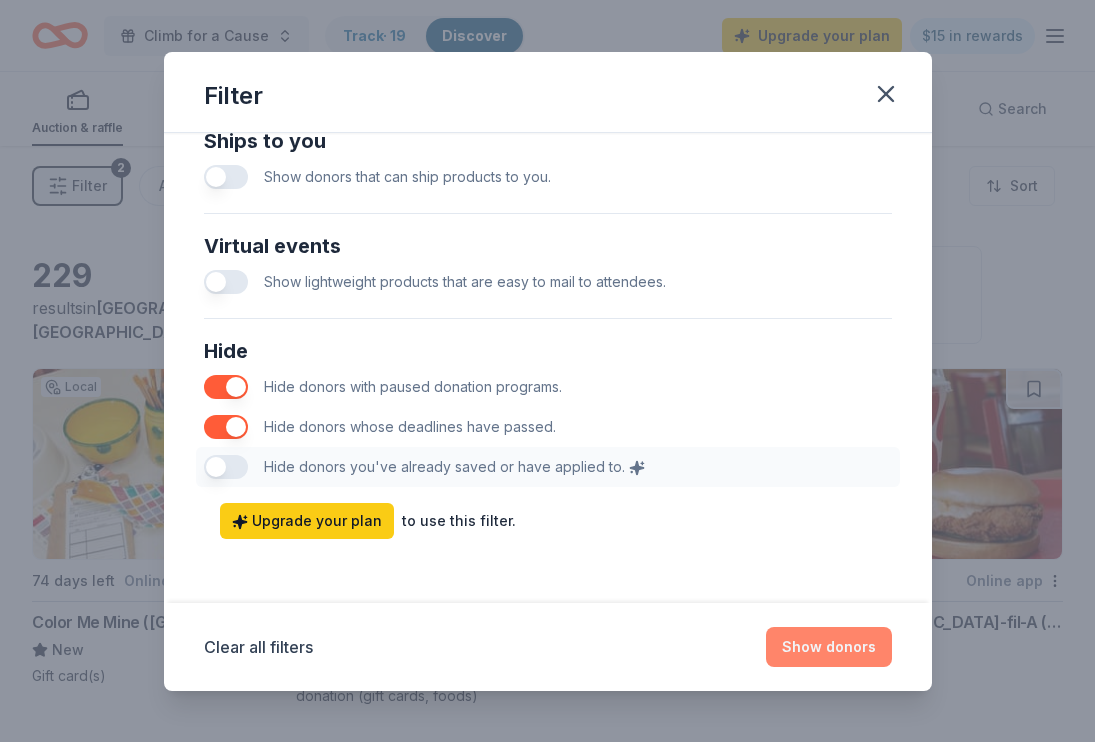 click on "Show    donors" at bounding box center [829, 647] 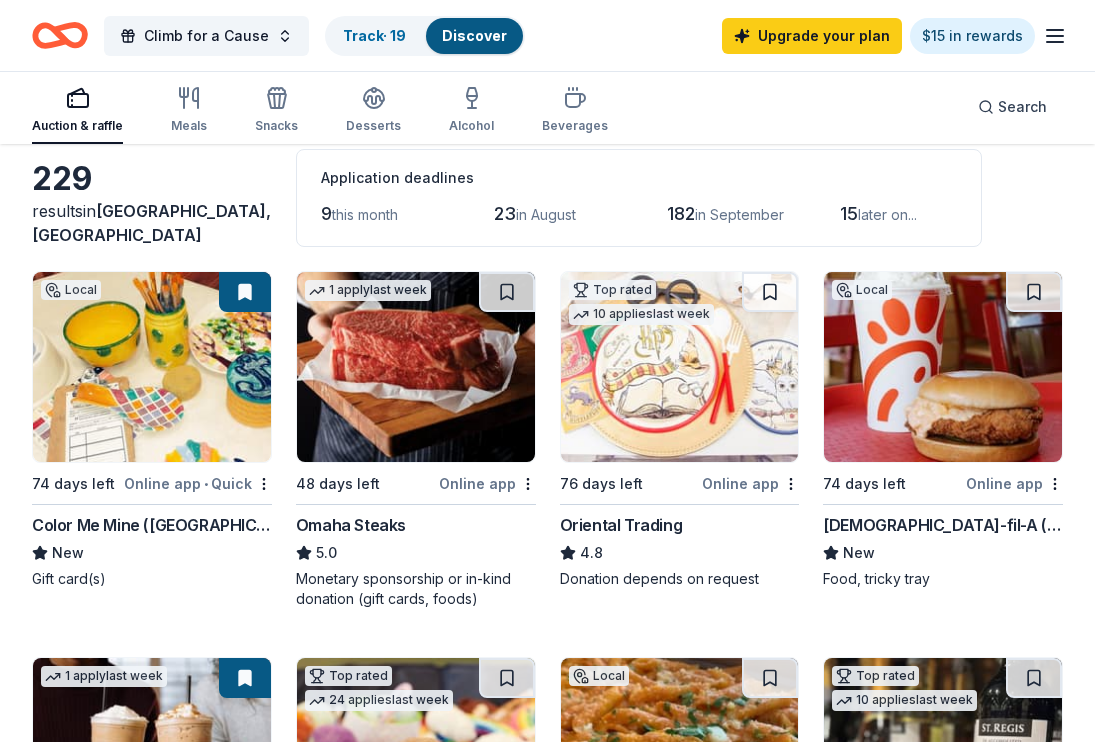 scroll, scrollTop: 105, scrollLeft: 0, axis: vertical 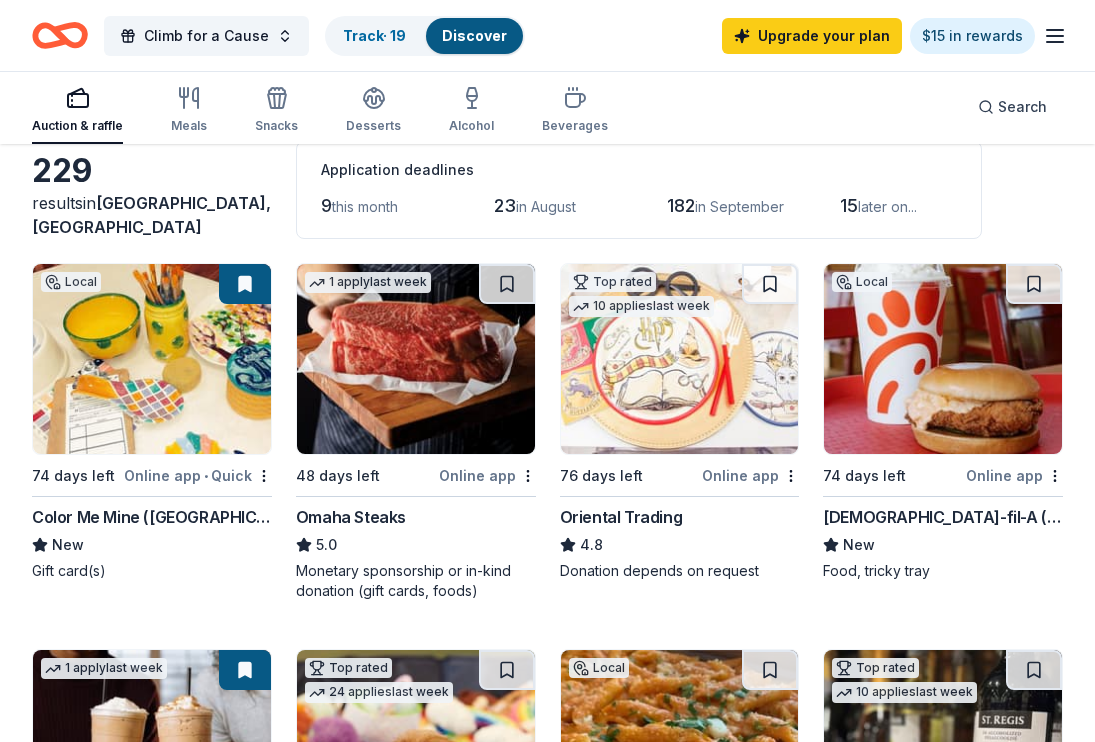 click at bounding box center (943, 359) 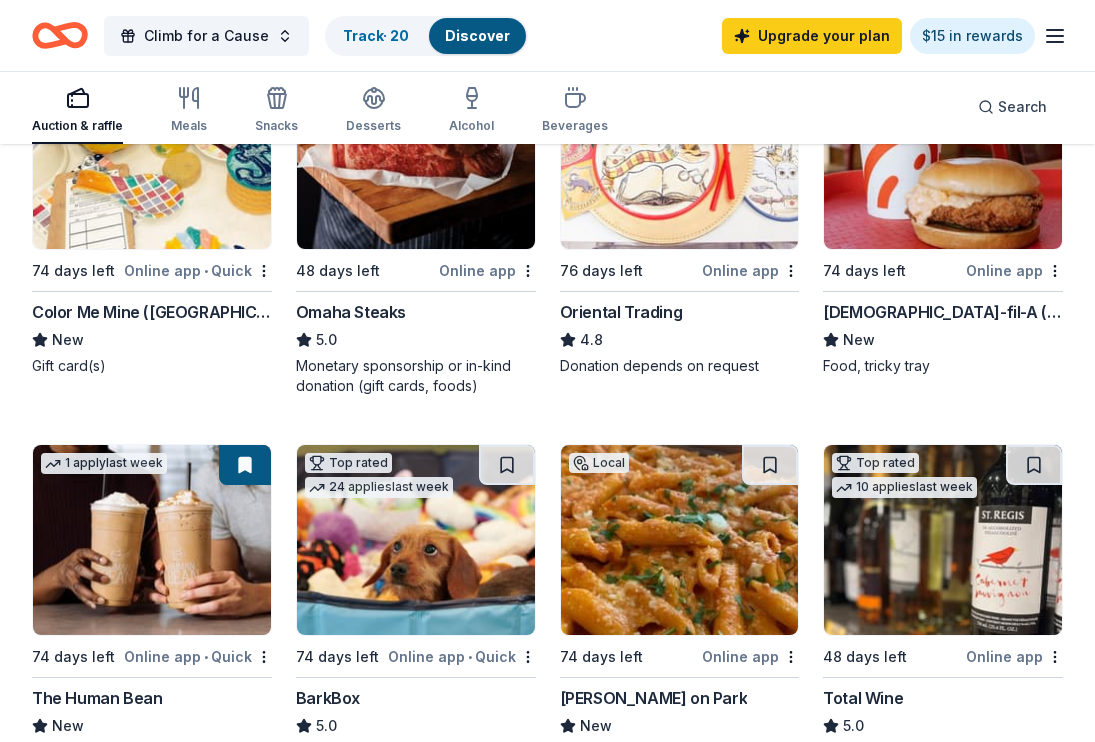 scroll, scrollTop: 0, scrollLeft: 0, axis: both 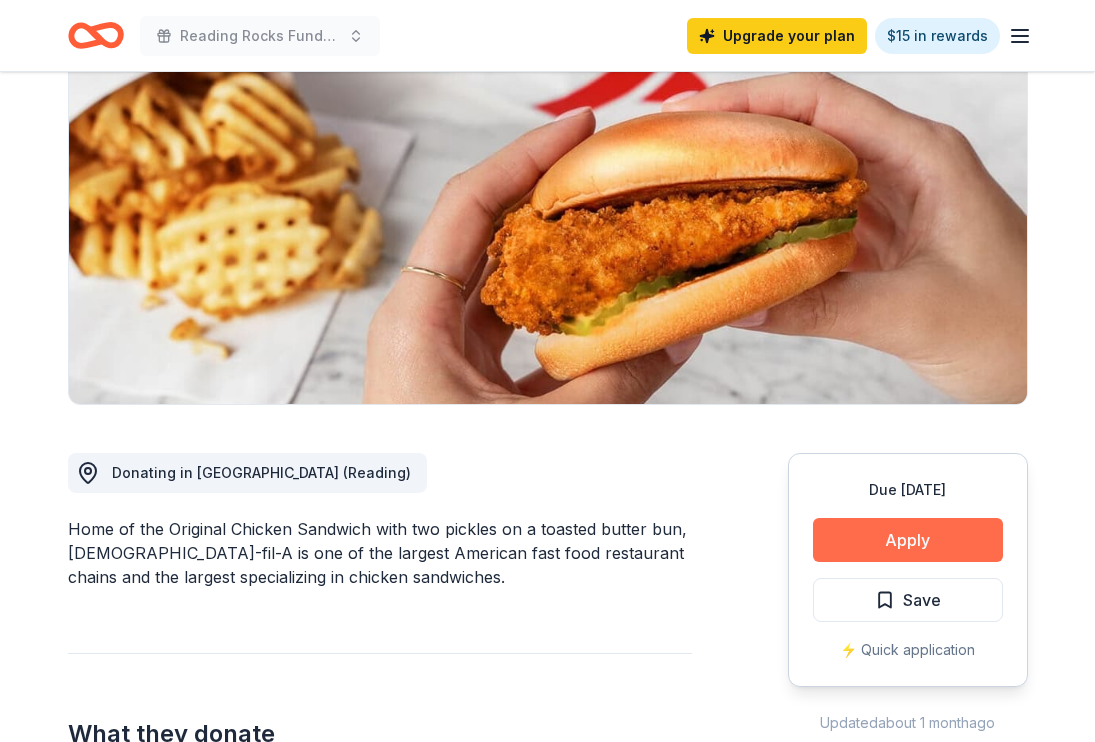 click on "Apply" at bounding box center [908, 540] 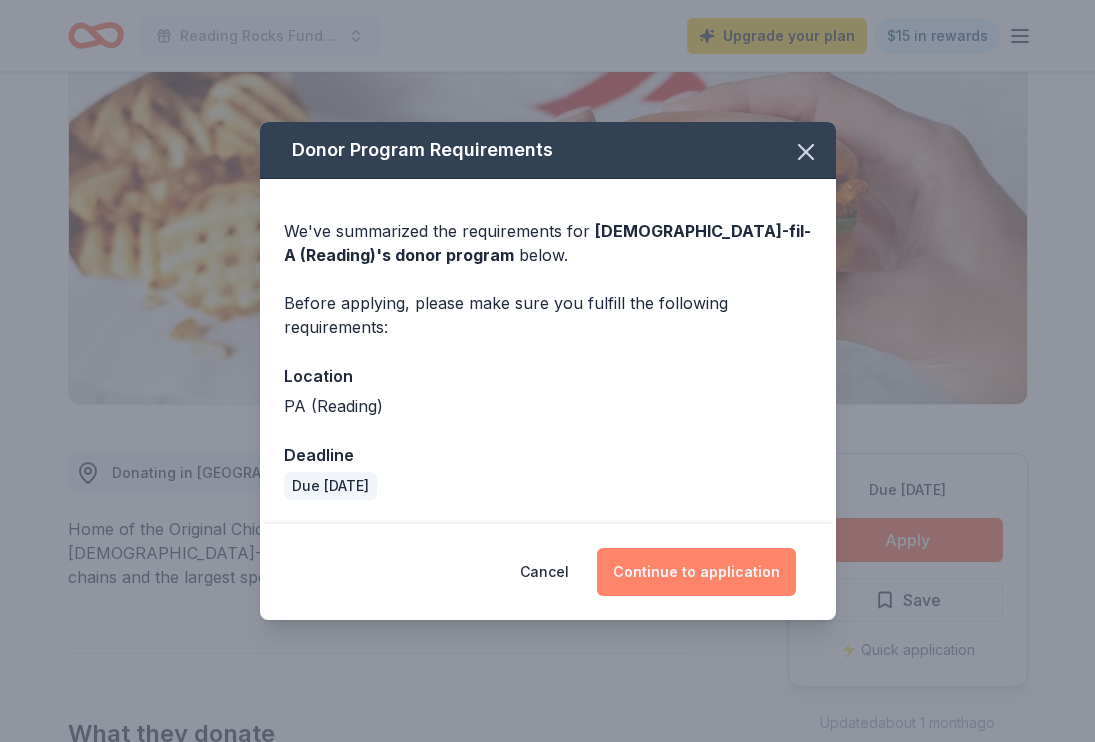 click on "Continue to application" at bounding box center (696, 572) 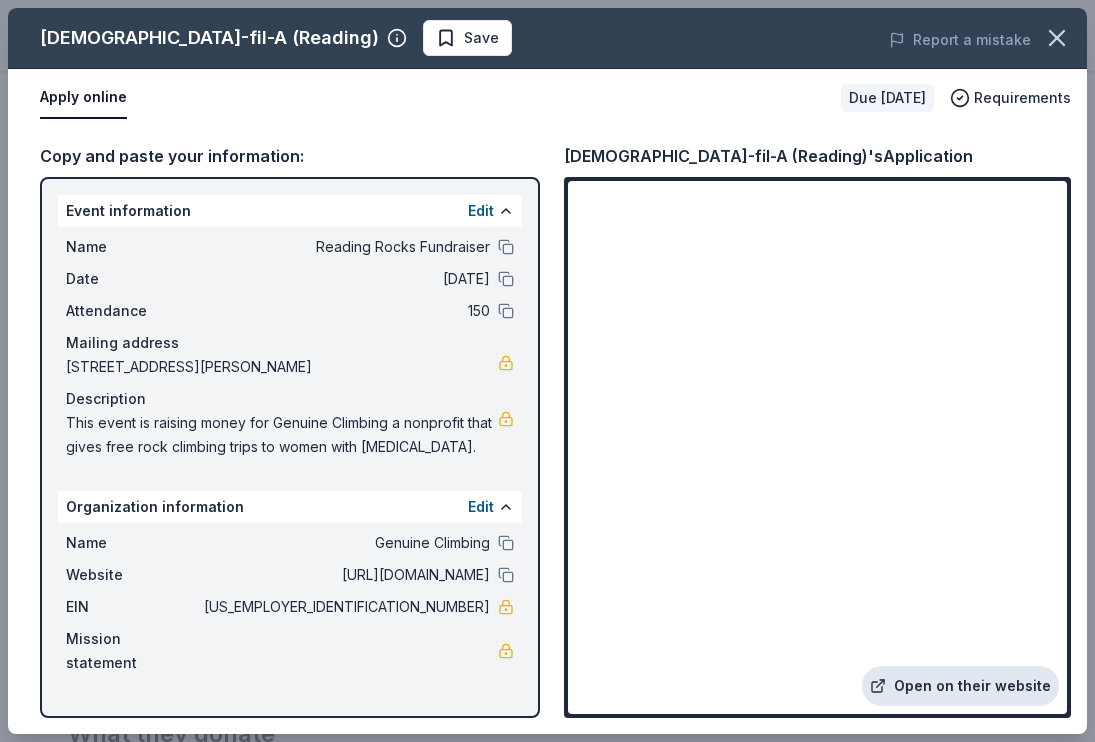 click on "Open on their website" at bounding box center [960, 686] 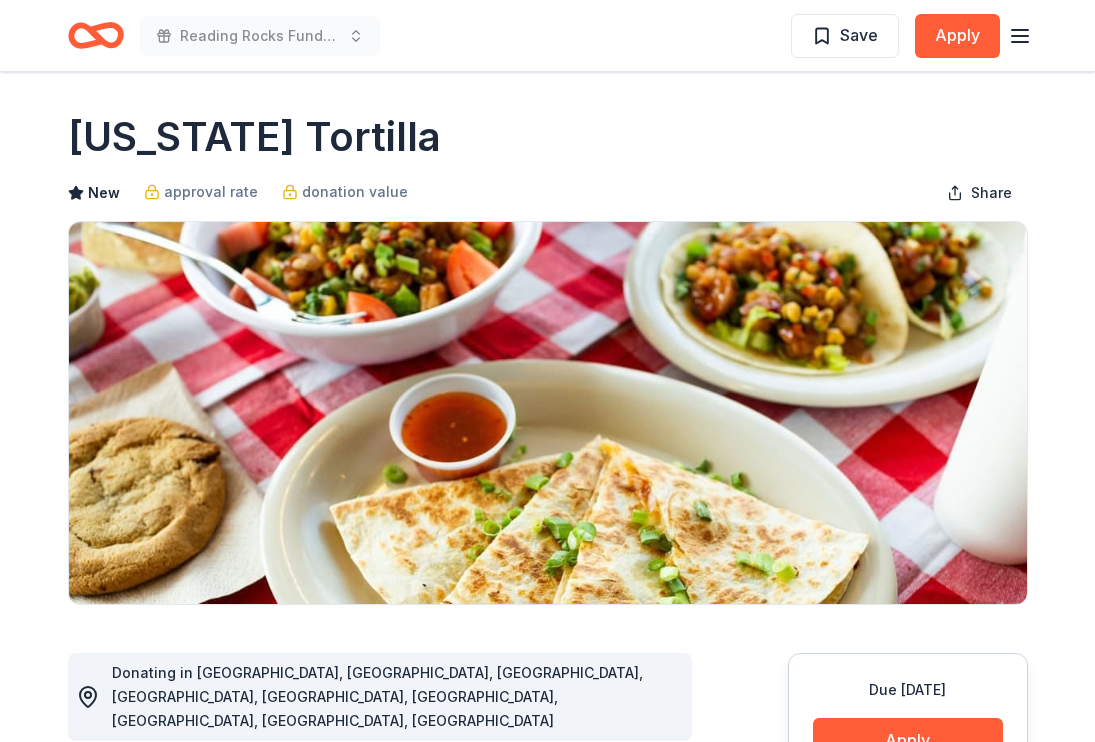 scroll, scrollTop: 0, scrollLeft: 0, axis: both 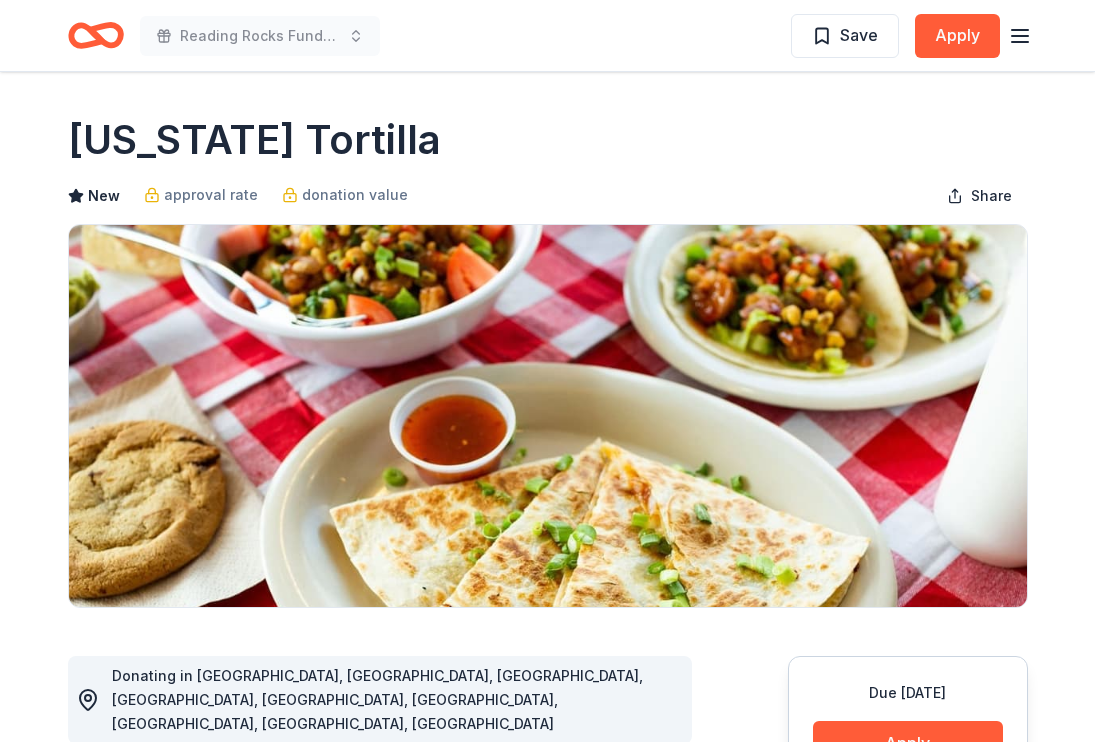 click 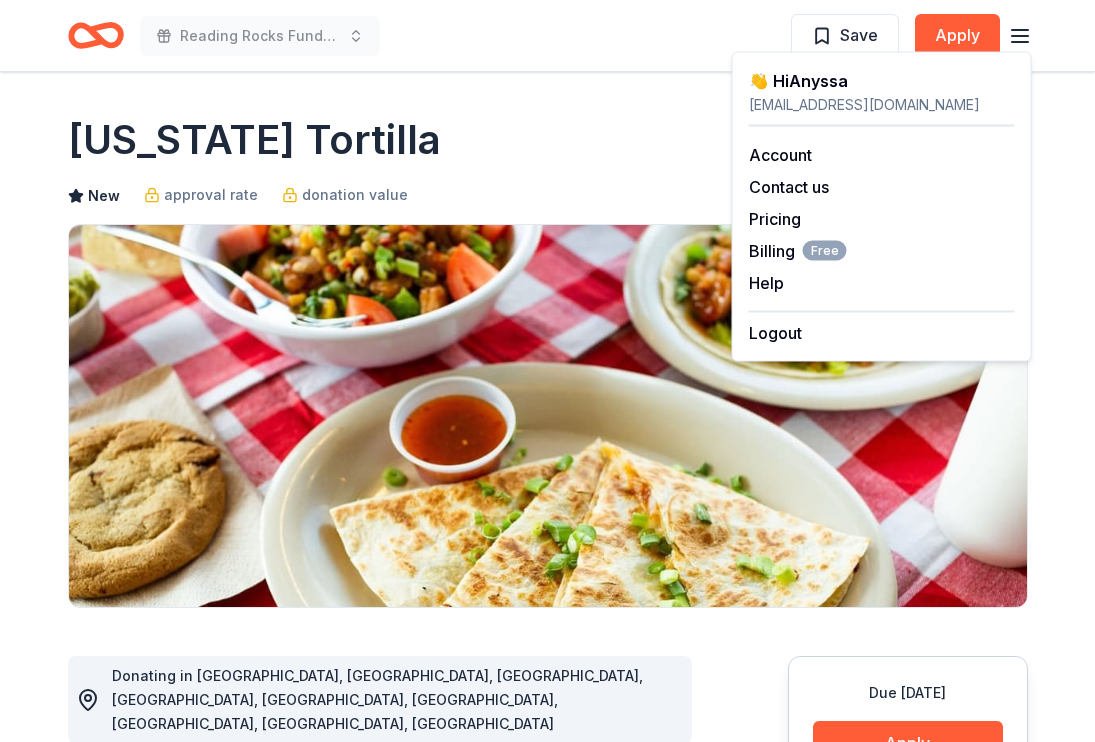 click on "California Tortilla" at bounding box center (548, 140) 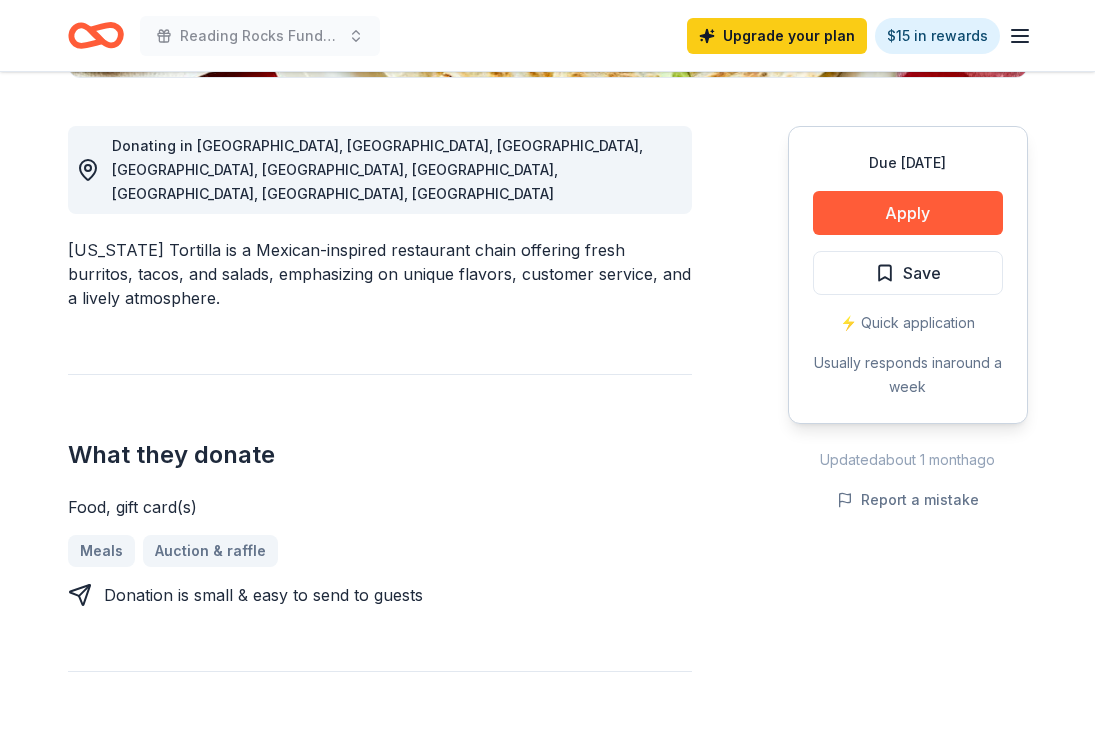 scroll, scrollTop: 532, scrollLeft: 0, axis: vertical 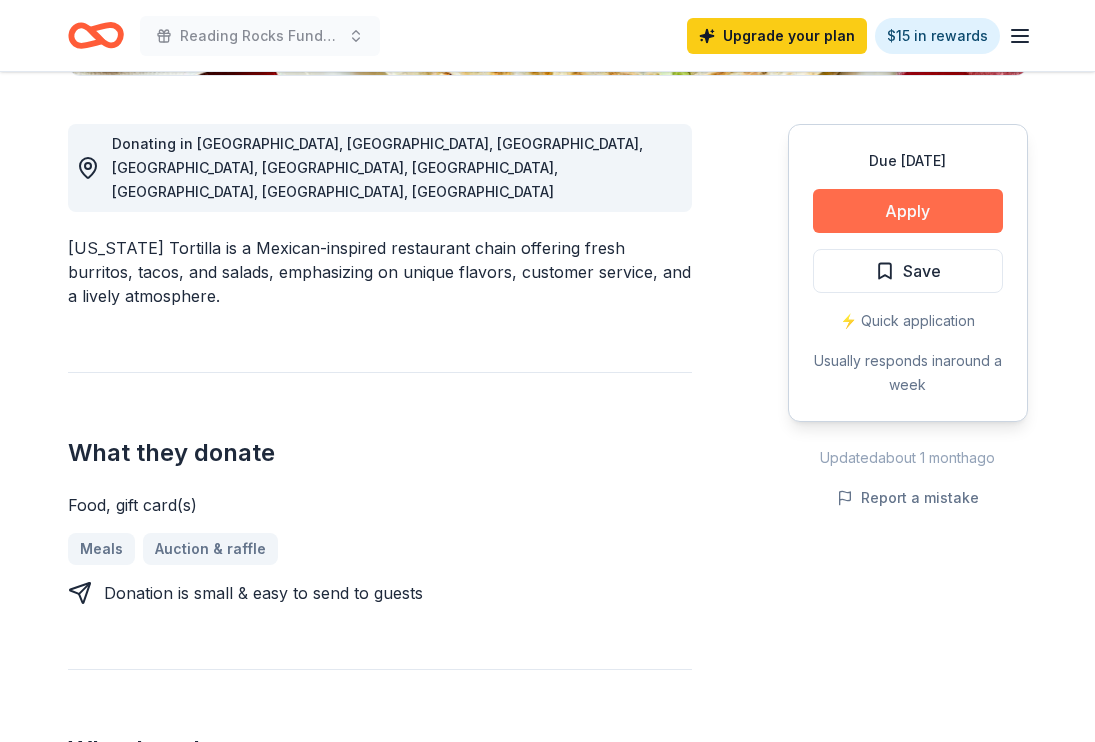 click on "Apply" at bounding box center (908, 211) 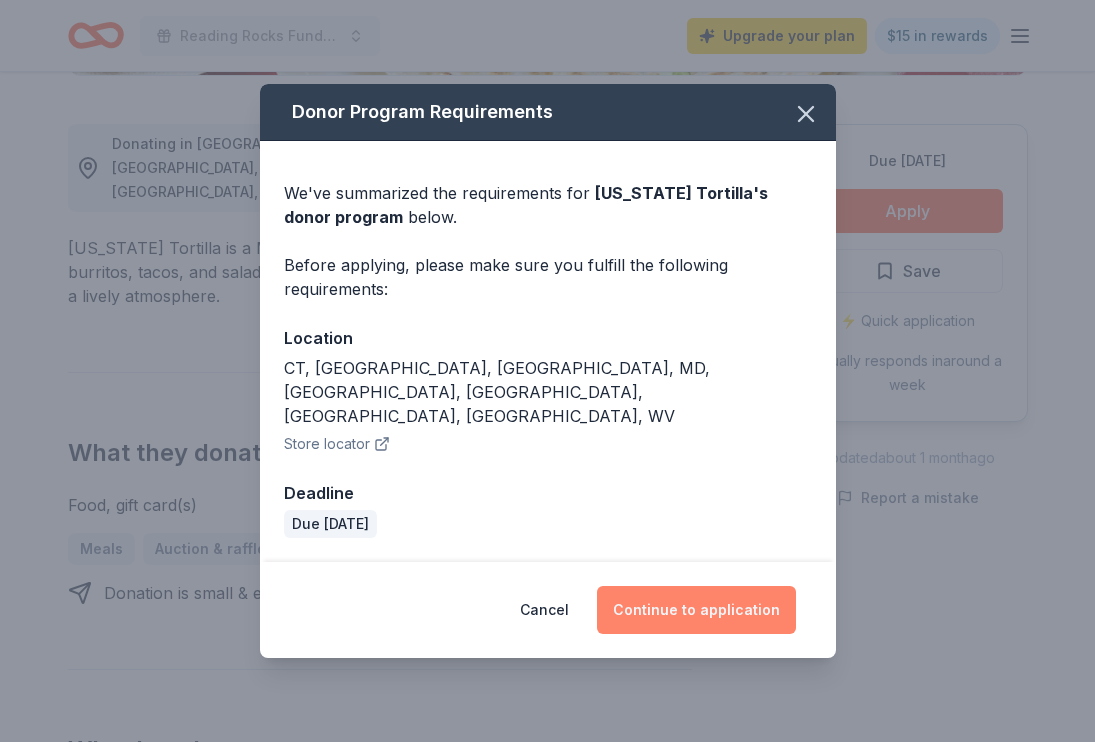 click on "Continue to application" at bounding box center [696, 610] 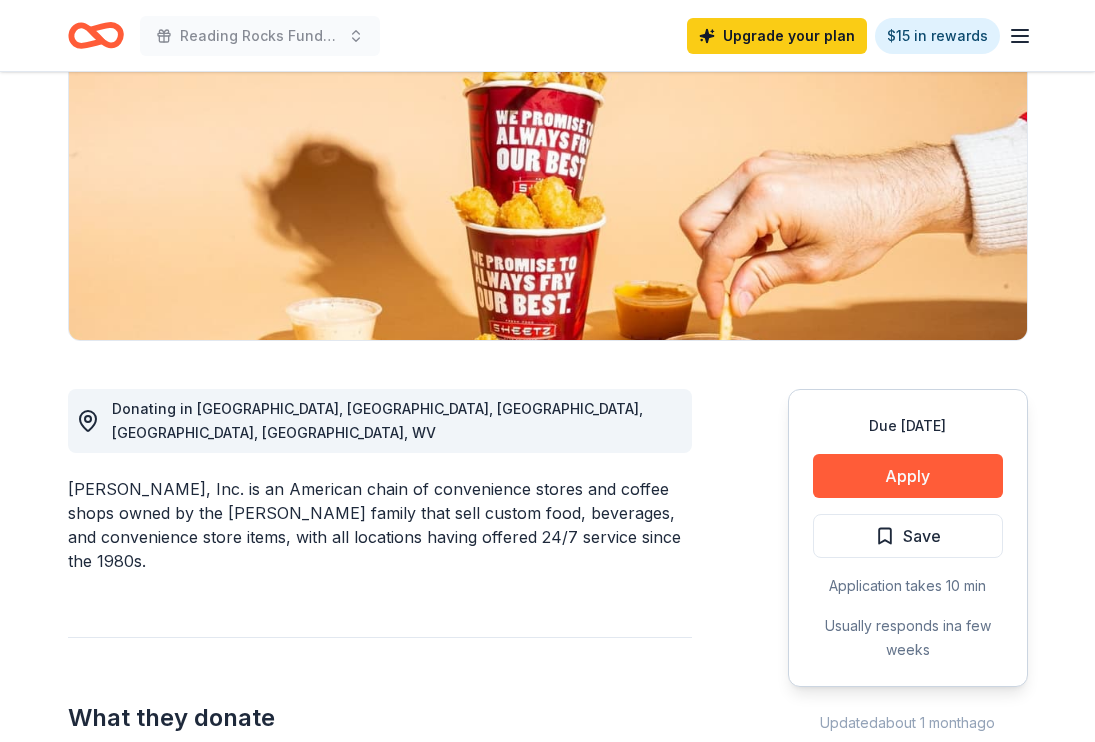 scroll, scrollTop: 277, scrollLeft: 0, axis: vertical 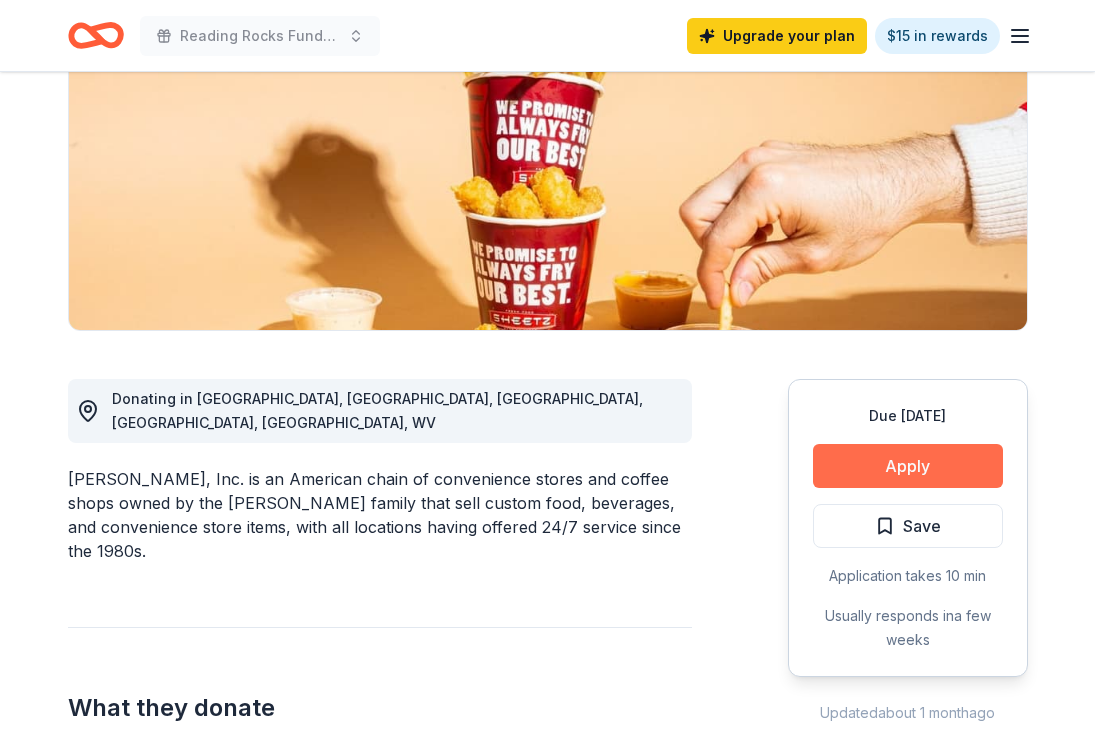 click on "Apply" at bounding box center [908, 466] 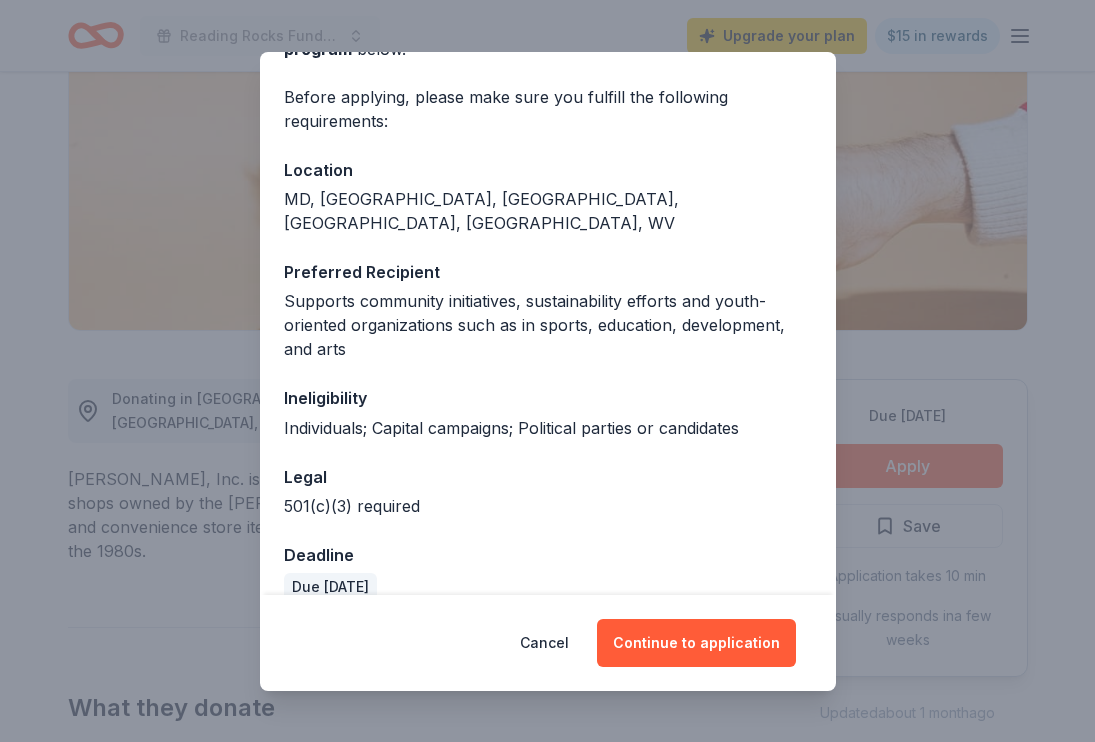 scroll, scrollTop: 142, scrollLeft: 0, axis: vertical 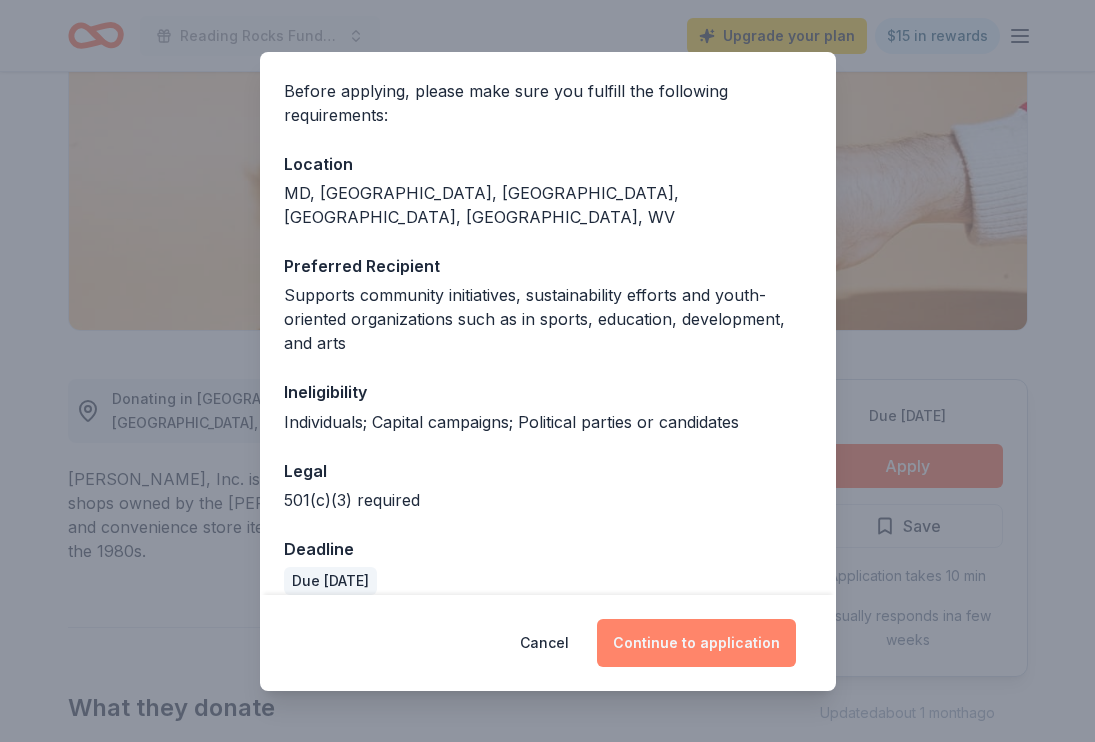 click on "Continue to application" at bounding box center (696, 643) 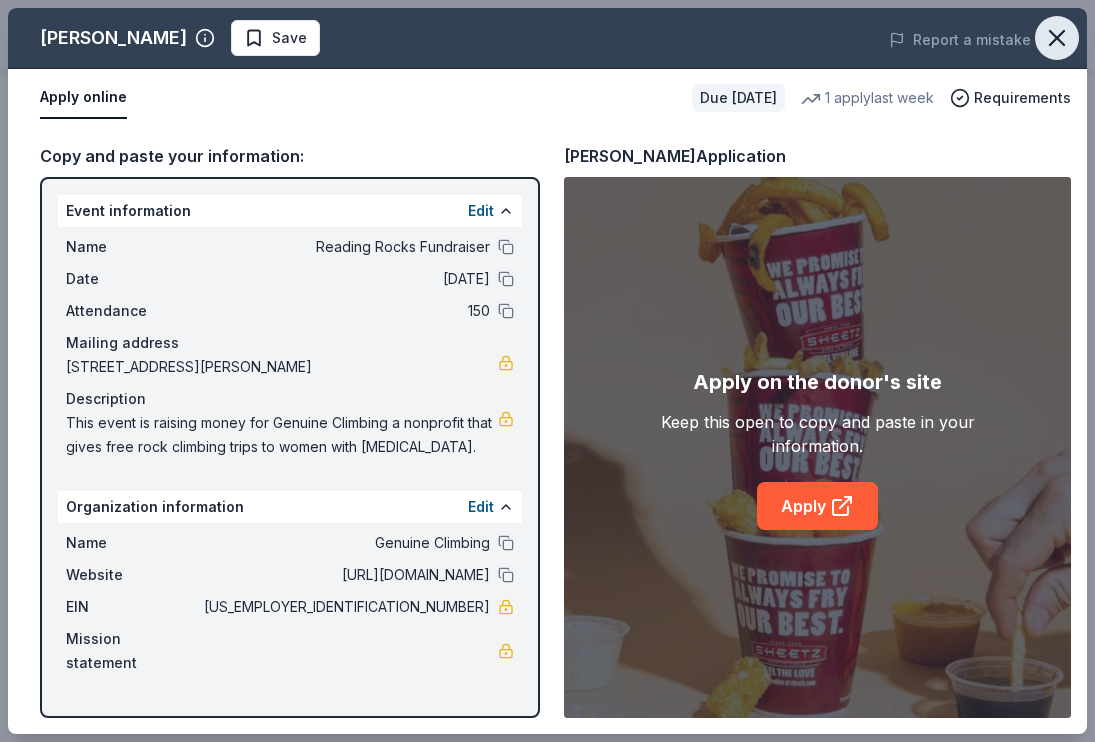click 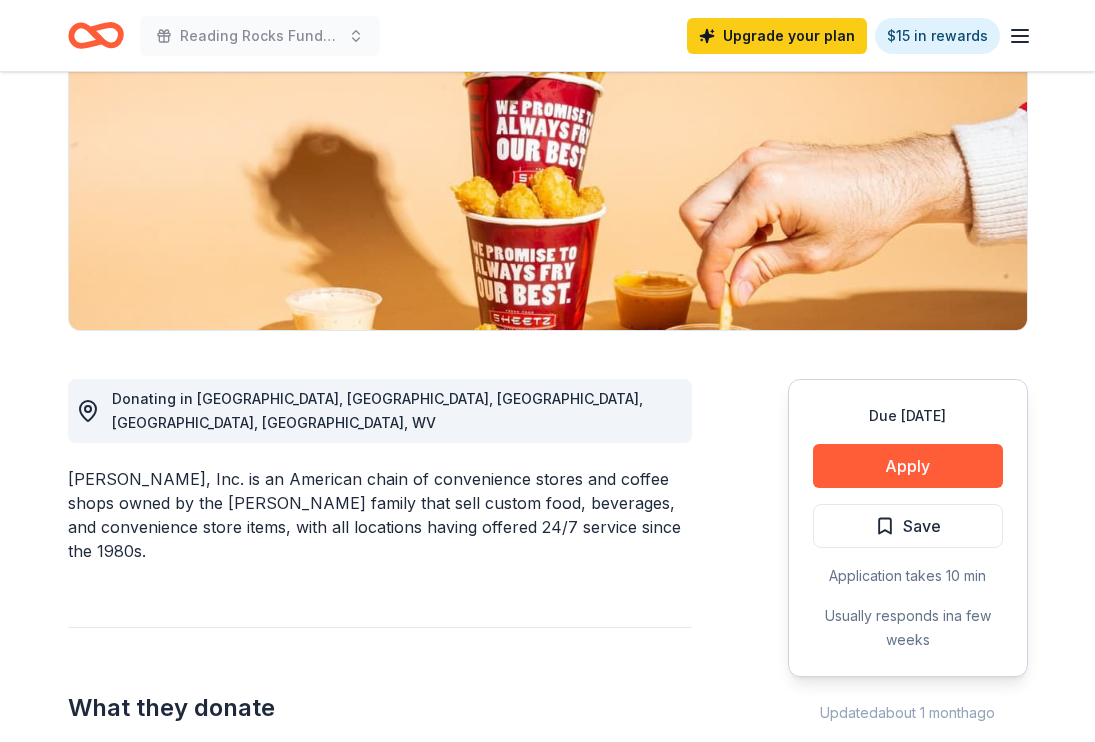 click 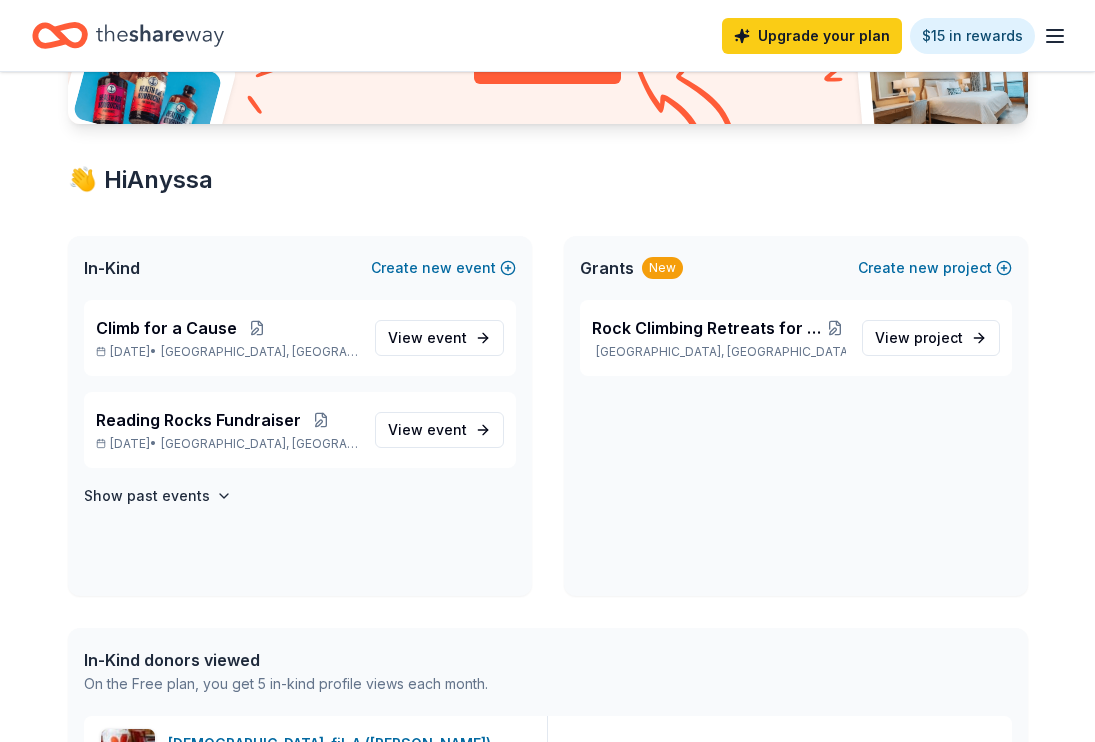 scroll, scrollTop: 0, scrollLeft: 0, axis: both 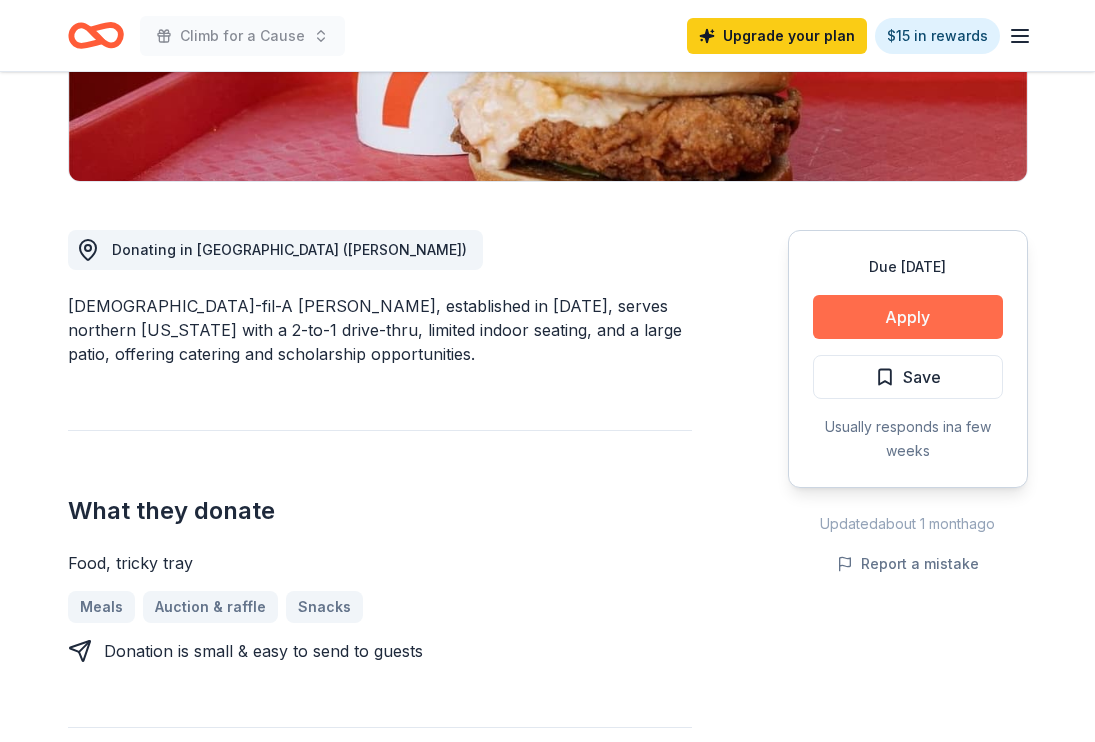 click on "Apply" at bounding box center [908, 317] 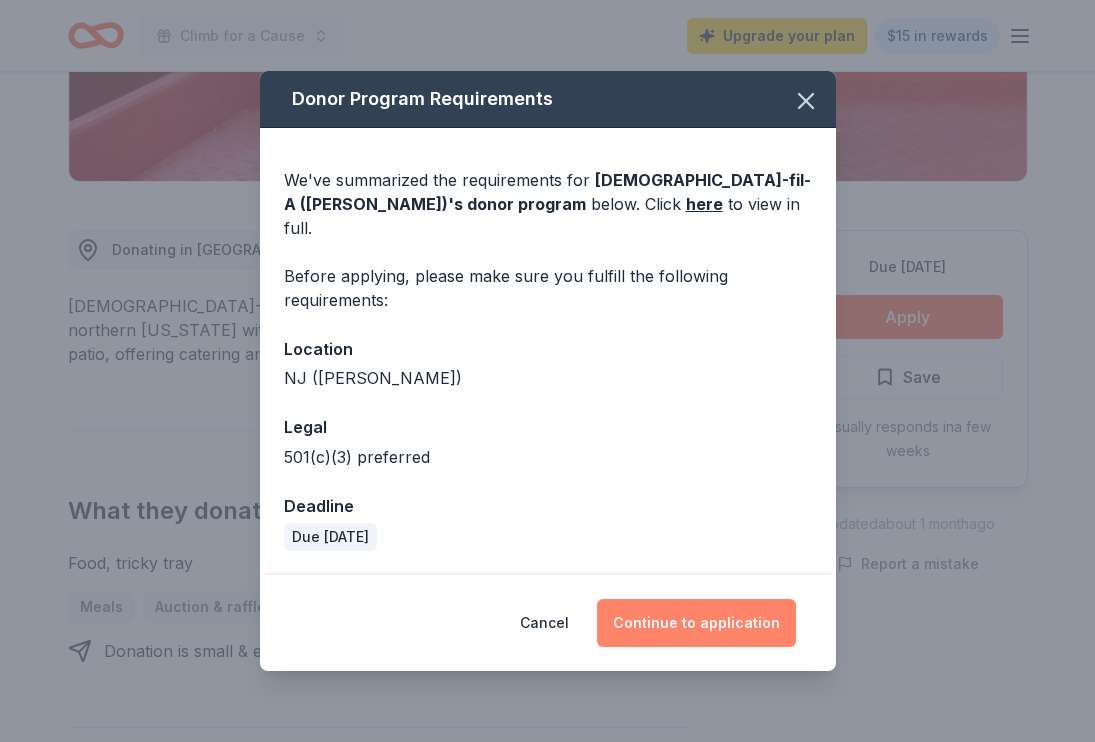click on "Continue to application" at bounding box center [696, 623] 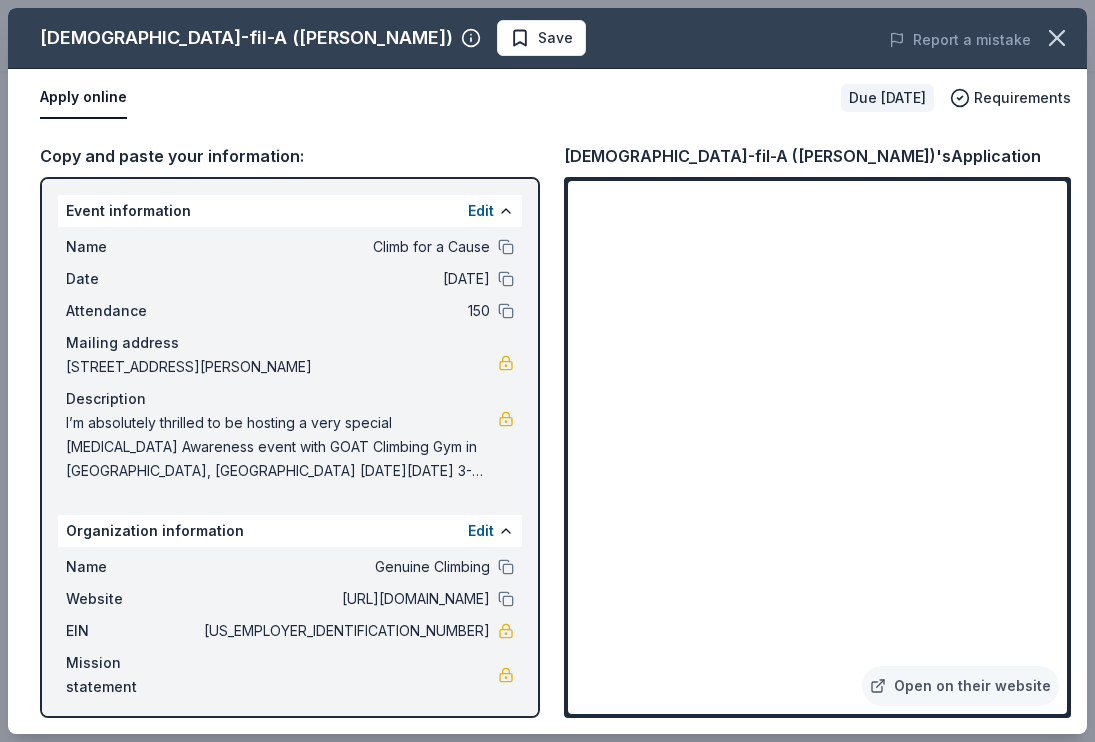 click on "I’m absolutely thrilled to be hosting a very special [MEDICAL_DATA] Awareness event with GOAT Climbing Gym in [GEOGRAPHIC_DATA], [GEOGRAPHIC_DATA] [DATE][DATE] 3-9pm.
Come climb, get educated, have fun and go home will all sorts of goodies and SWAG from our sponsors and collaborators!
This event will have it all!  Games, Prizes, Clinics, Raffles, SWAG bags and Belays for everyone.  Plus we have experts in the field of [MEDICAL_DATA] coming to teach us about risk factors and what we can do to protect ourselves and our loved ones.
$5 per day pass and 100% of the raffle and clinic proceeds goes to help support our mission of providing free rock climbing experiences to women affected by [MEDICAL_DATA].
Never climbed before?!  No Problem!  I've invited my best climbing partners to come out and teach you what it's all about!
No registration needed.  Just show up! (Clinics require advanced registration)" at bounding box center [282, 447] 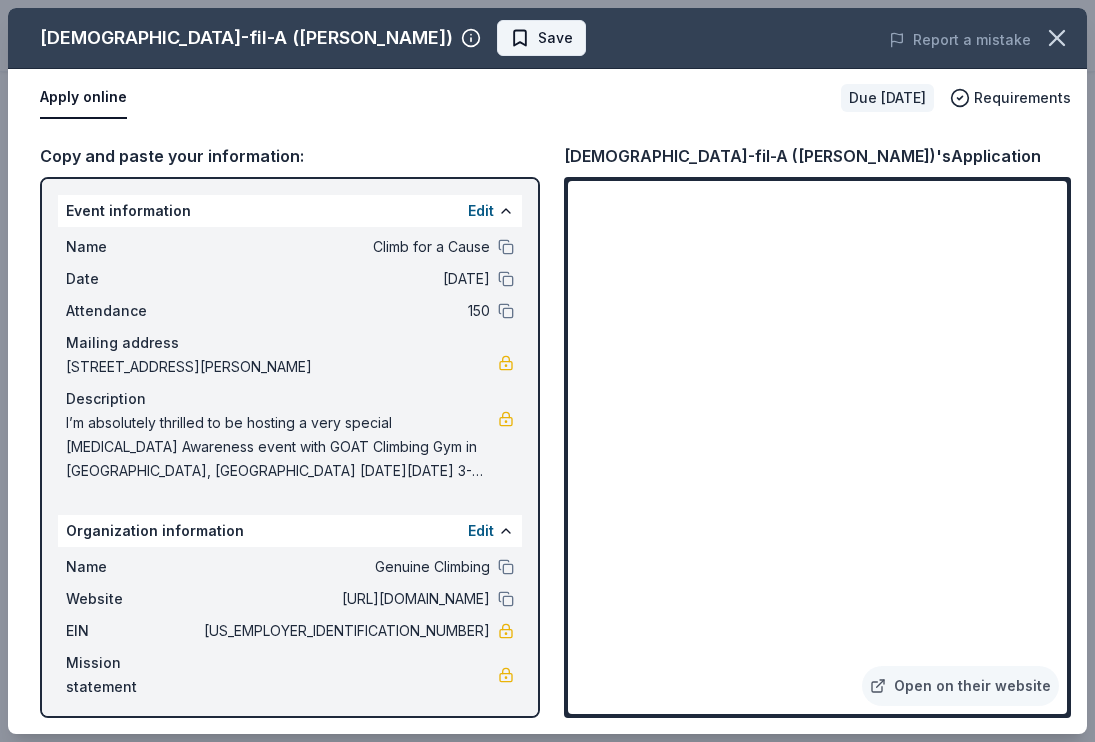 click on "Save" at bounding box center [555, 38] 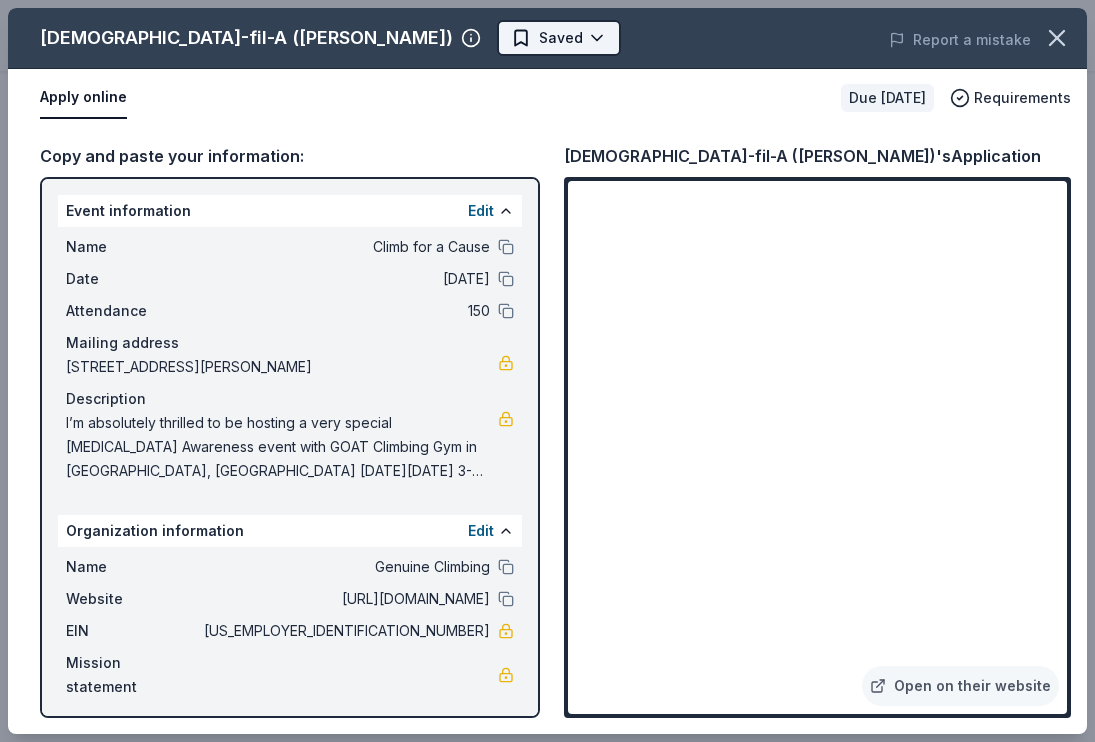 scroll, scrollTop: 0, scrollLeft: 0, axis: both 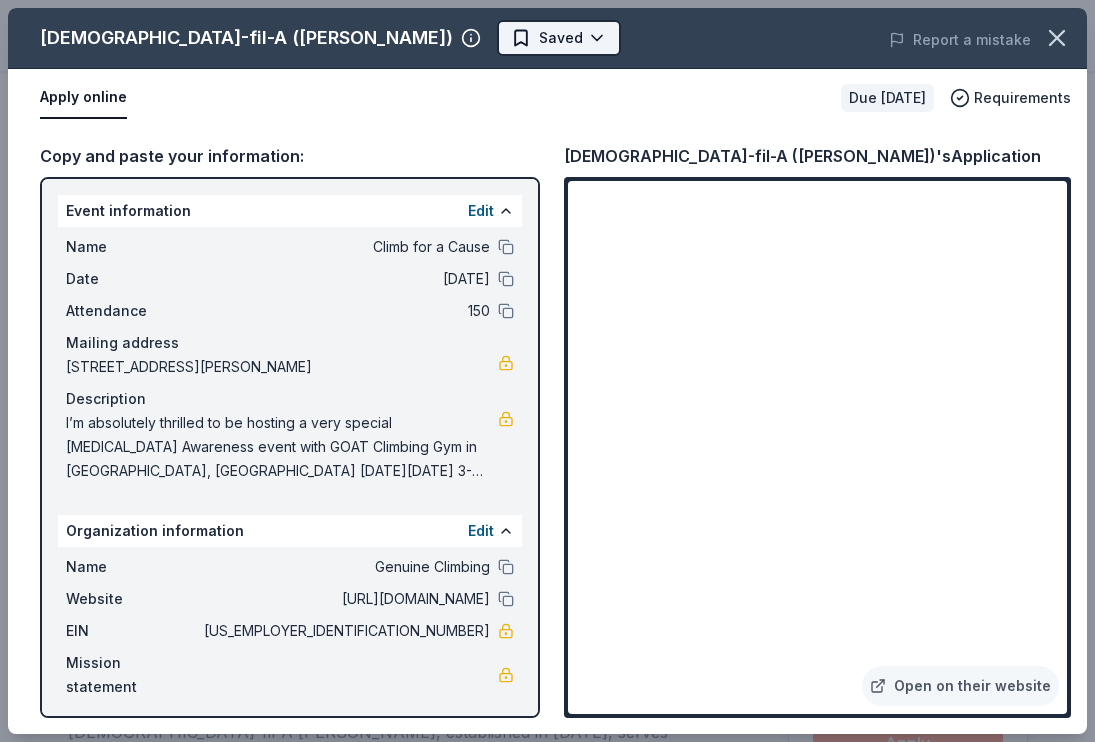 click on "Climb for a Cause Upgrade your plan $15 in rewards Due [DATE] Share [DEMOGRAPHIC_DATA]-fil-A ([PERSON_NAME]) New Share Donating in [GEOGRAPHIC_DATA] ([GEOGRAPHIC_DATA]) [DEMOGRAPHIC_DATA]-fil-A [GEOGRAPHIC_DATA], established in [DATE], serves northern [US_STATE] with a 2-to-1 drive-thru, limited indoor seating, and a large patio, offering catering and scholarship opportunities. What they donate Food, tricky tray Meals Auction & raffle Snacks Donation is small & easy to send to guests Who they donate to  Preferred 501(c)(3) preferred Upgrade to Pro to view approval rates and average donation values Due [DATE] Apply Saved Usually responds in  a few weeks Updated  about [DATE] Report a mistake New Be the first to review this company! Leave a review Similar donors 2   applies  last week 74 days left Target 4.3 Gift cards ($50-100 value, with a maximum donation of $500 per year) 1   apply  last week Local 76 days left Online app Bacio Kitchen + Catering New Food, gift card(s) Local 74 days left Online app [PERSON_NAME] Chef's Market New Food, grocery items 1   apply  last week" at bounding box center (547, 371) 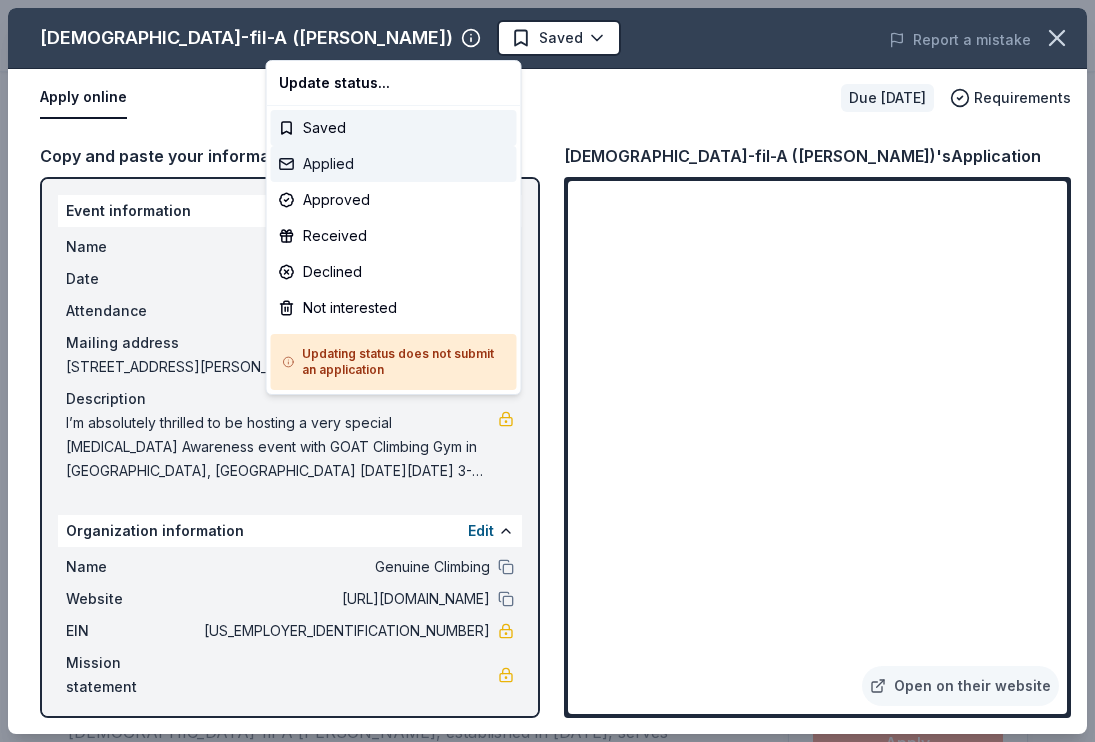 click on "Applied" at bounding box center (394, 164) 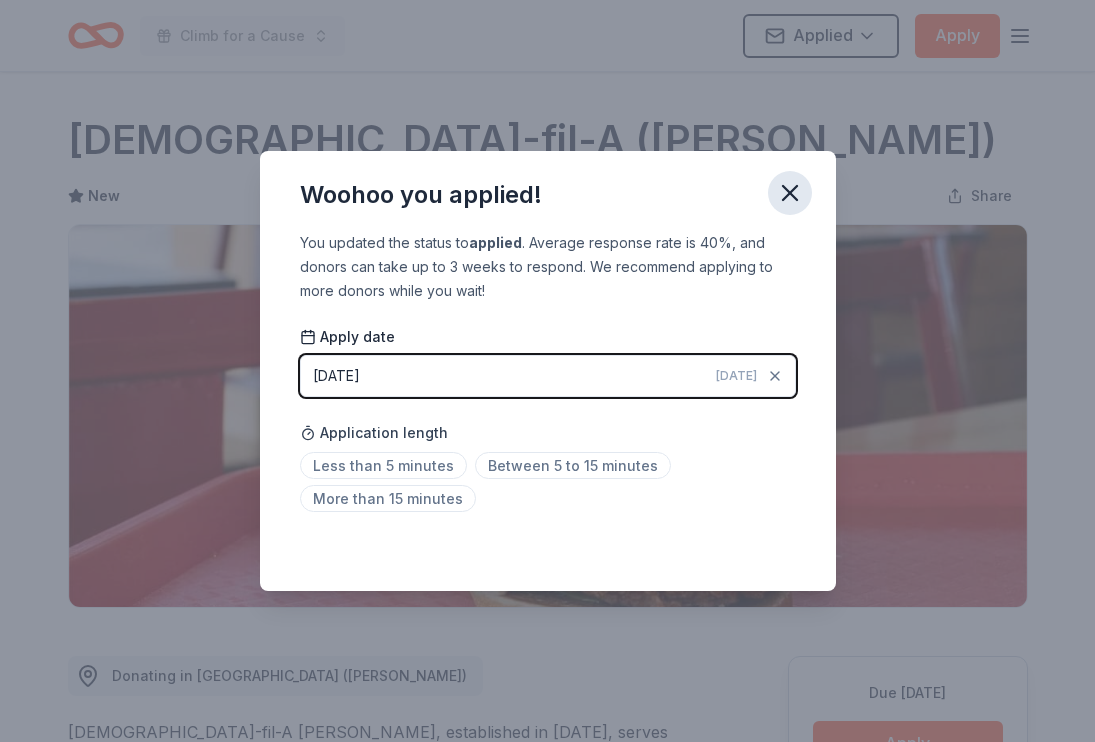 click 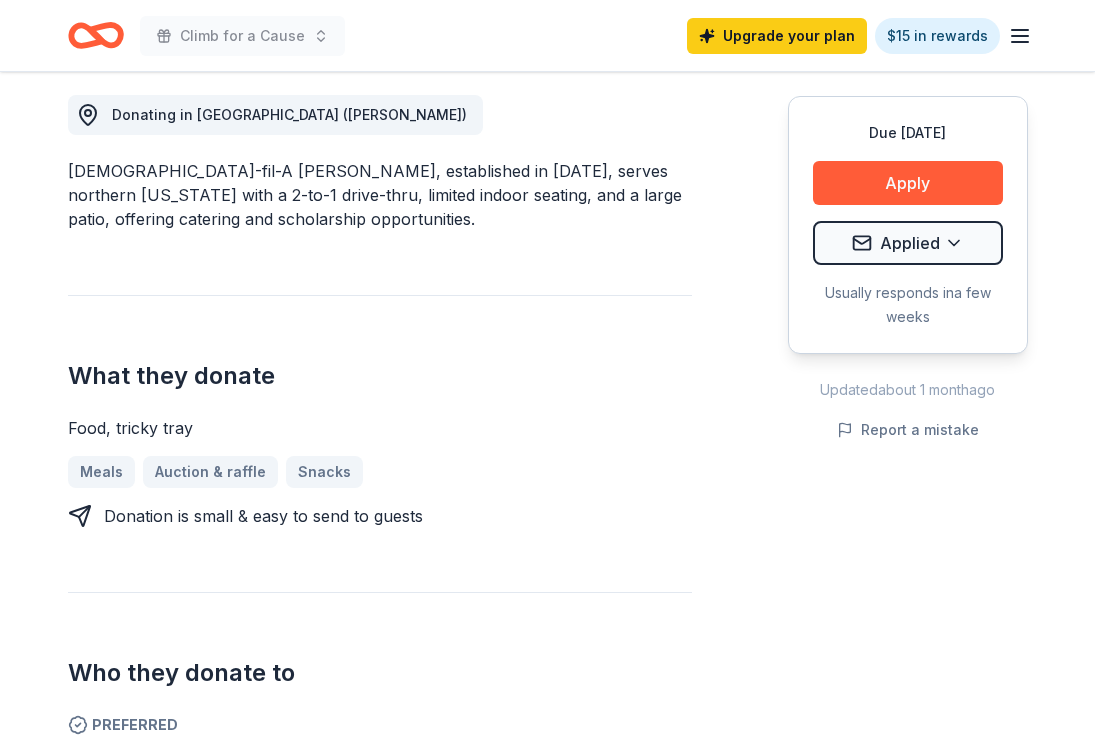 scroll, scrollTop: 0, scrollLeft: 0, axis: both 